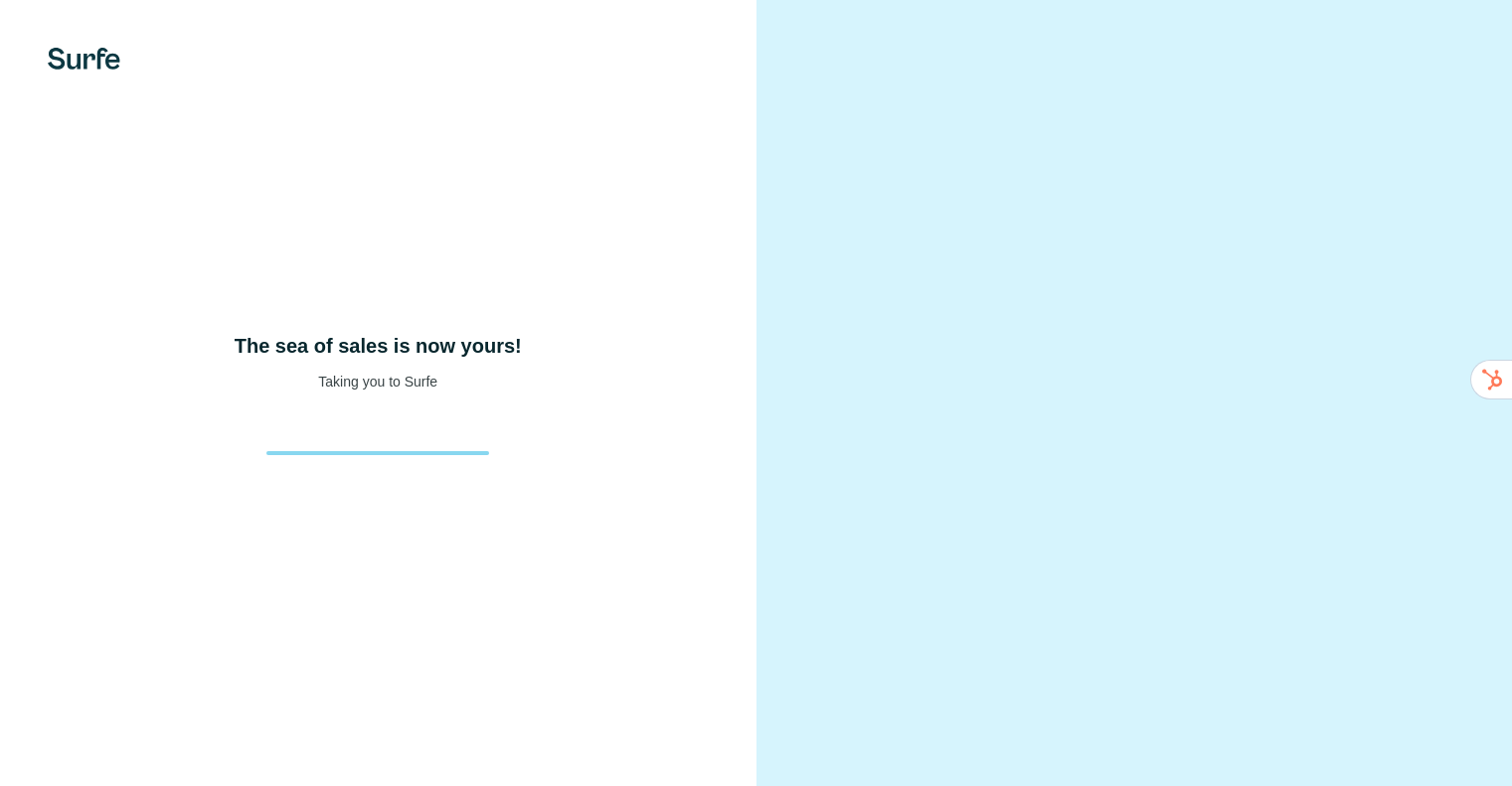 scroll, scrollTop: 0, scrollLeft: 0, axis: both 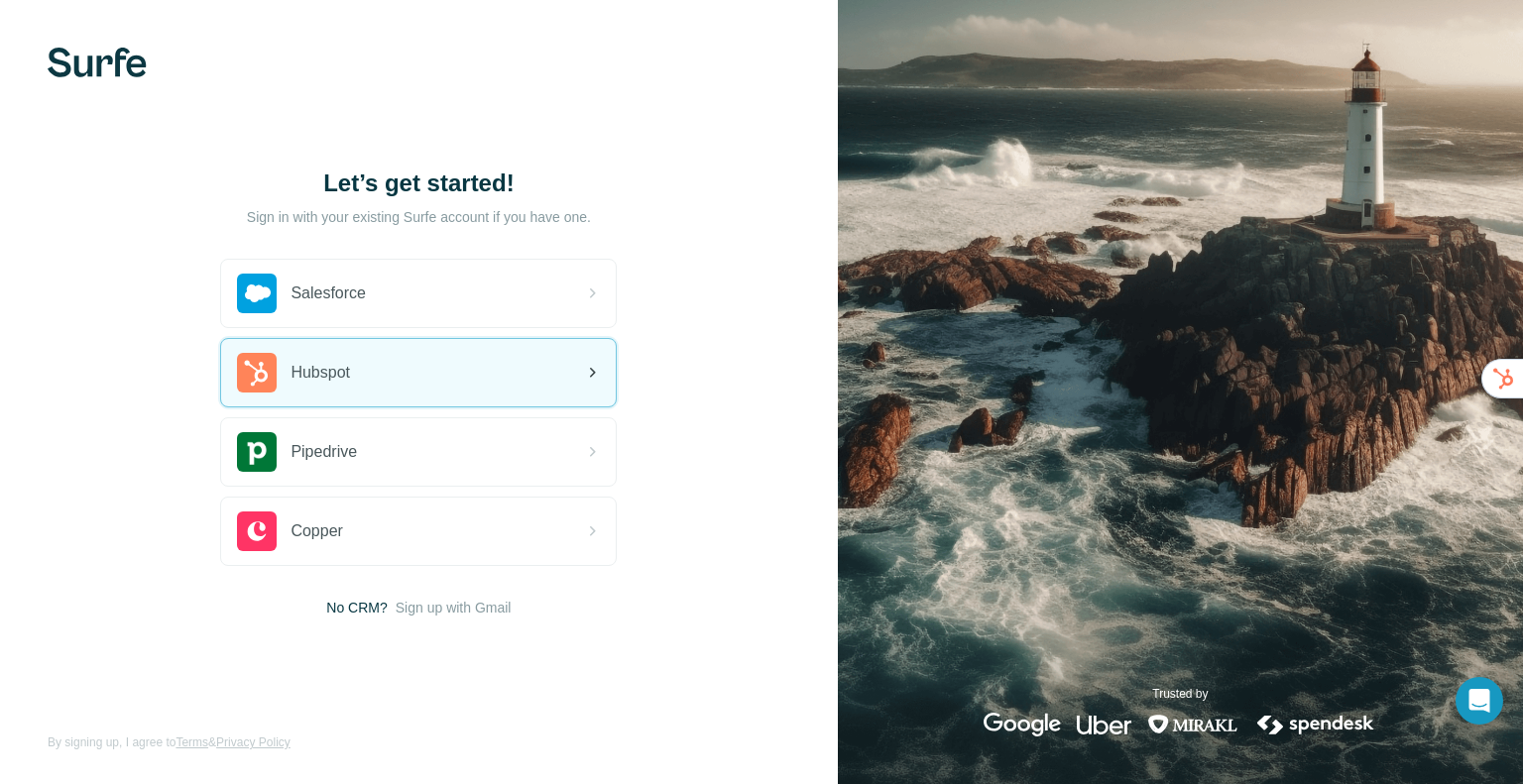 click on "Hubspot" at bounding box center (418, 373) 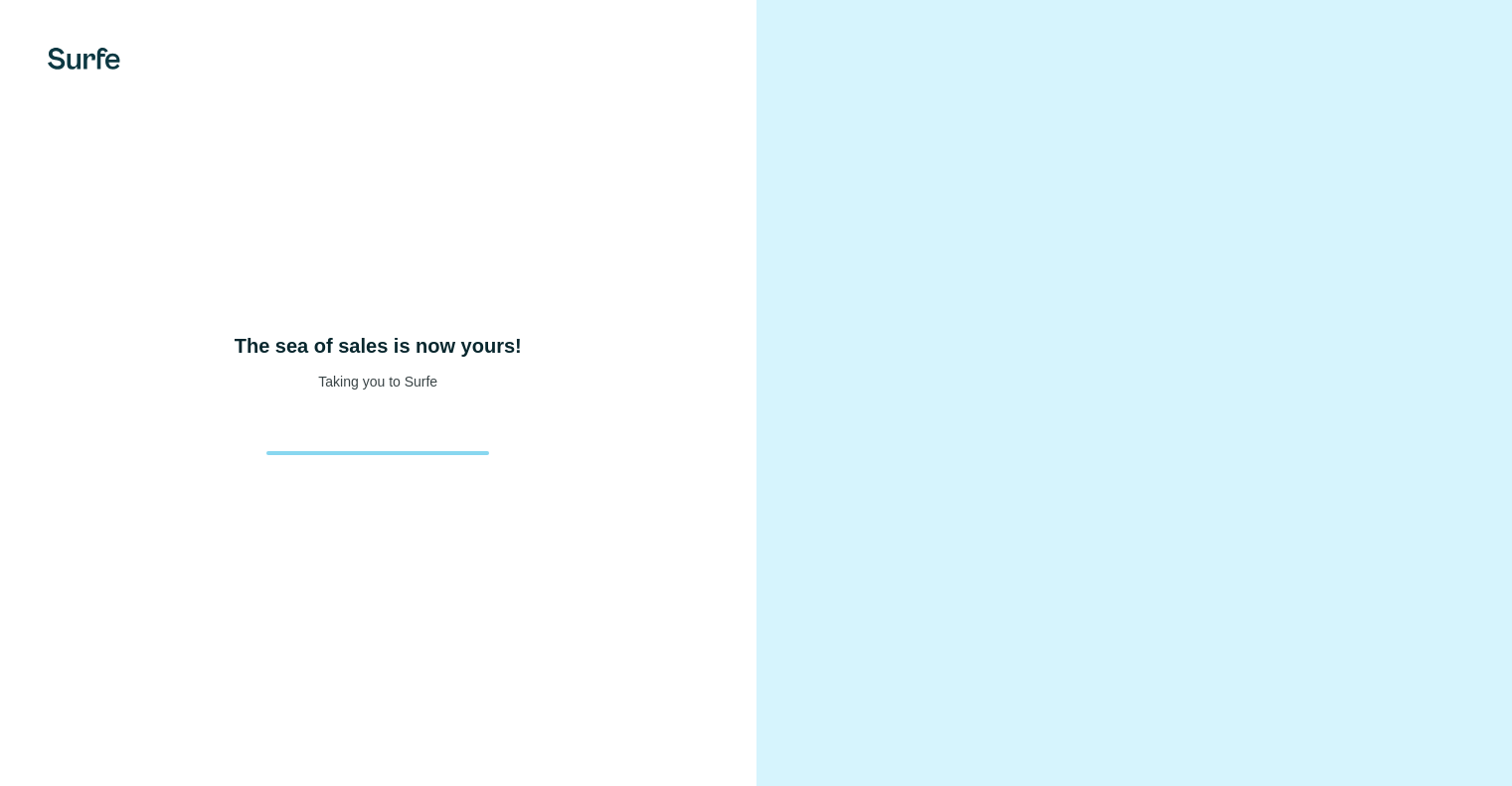 scroll, scrollTop: 0, scrollLeft: 0, axis: both 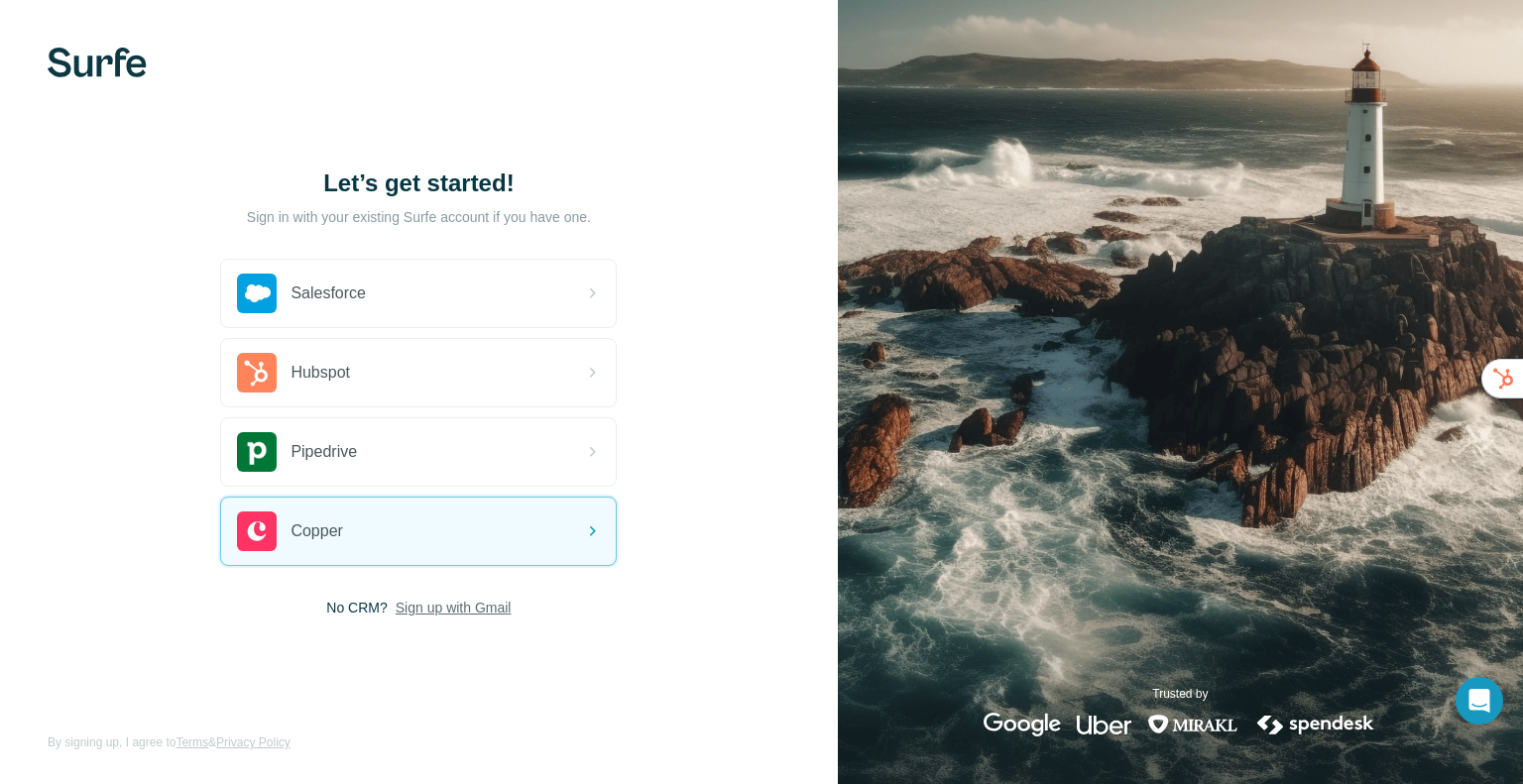 click on "Sign up with Gmail" at bounding box center [453, 608] 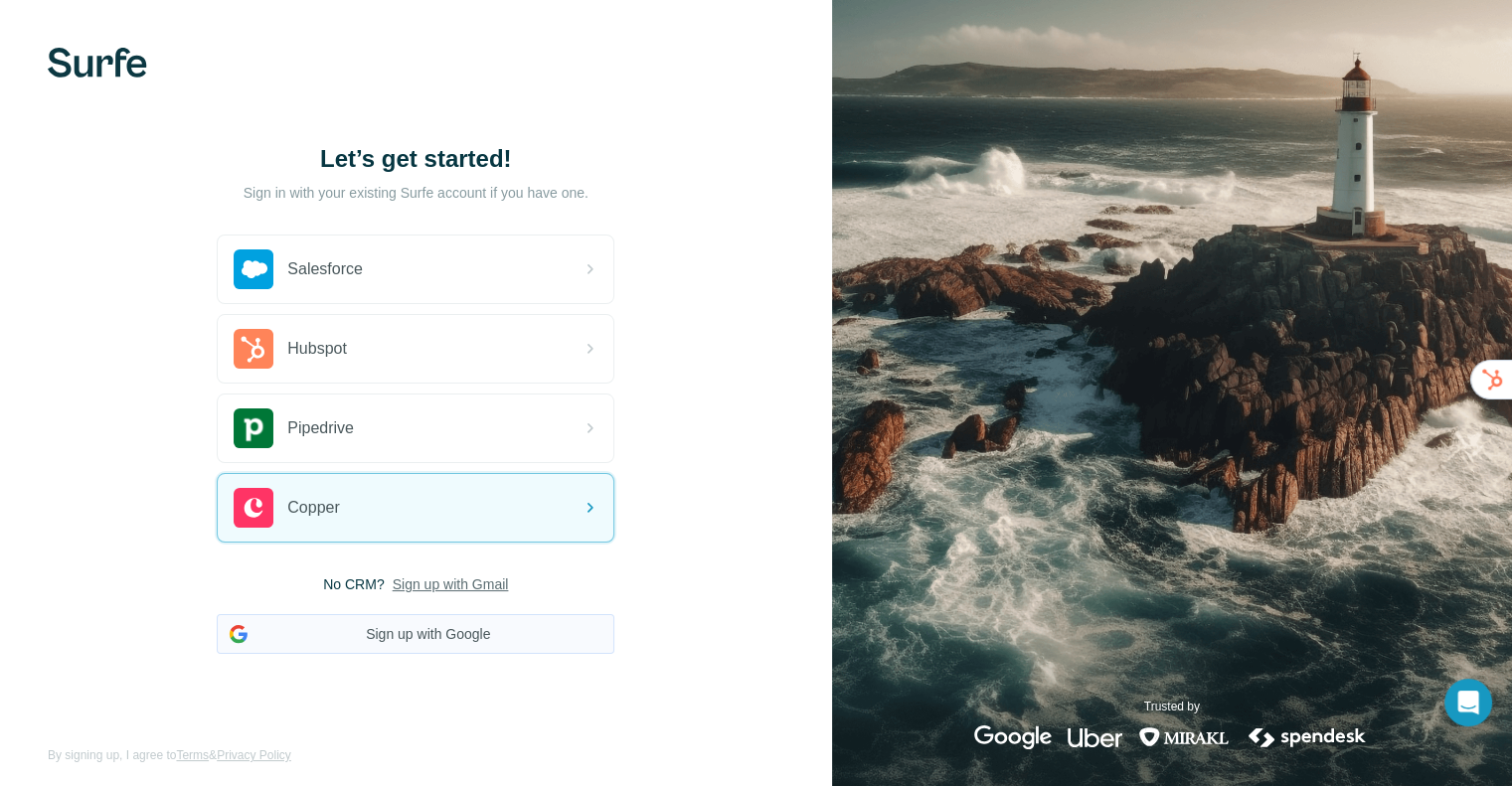 click on "Sign up with Google" at bounding box center [416, 634] 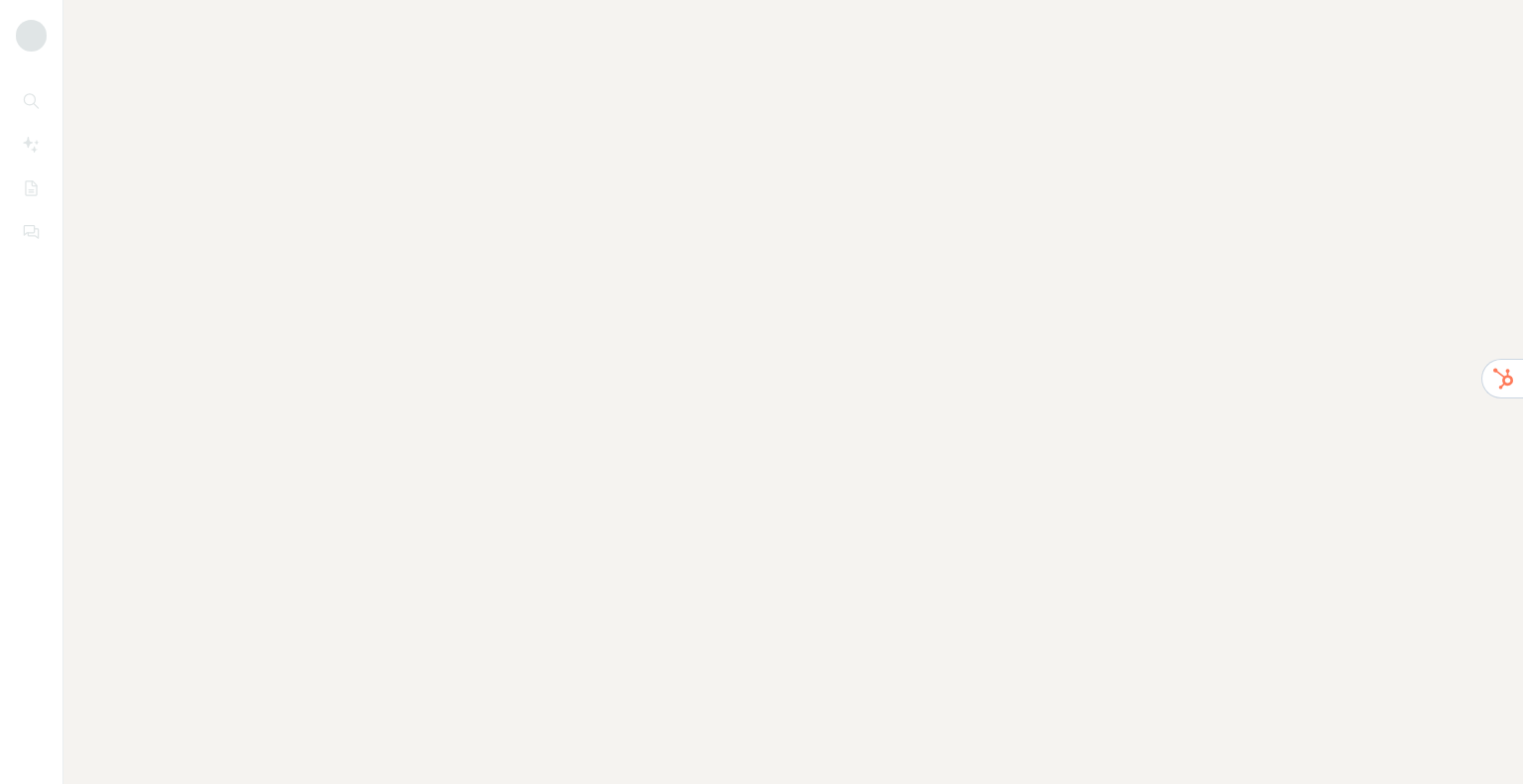 scroll, scrollTop: 0, scrollLeft: 0, axis: both 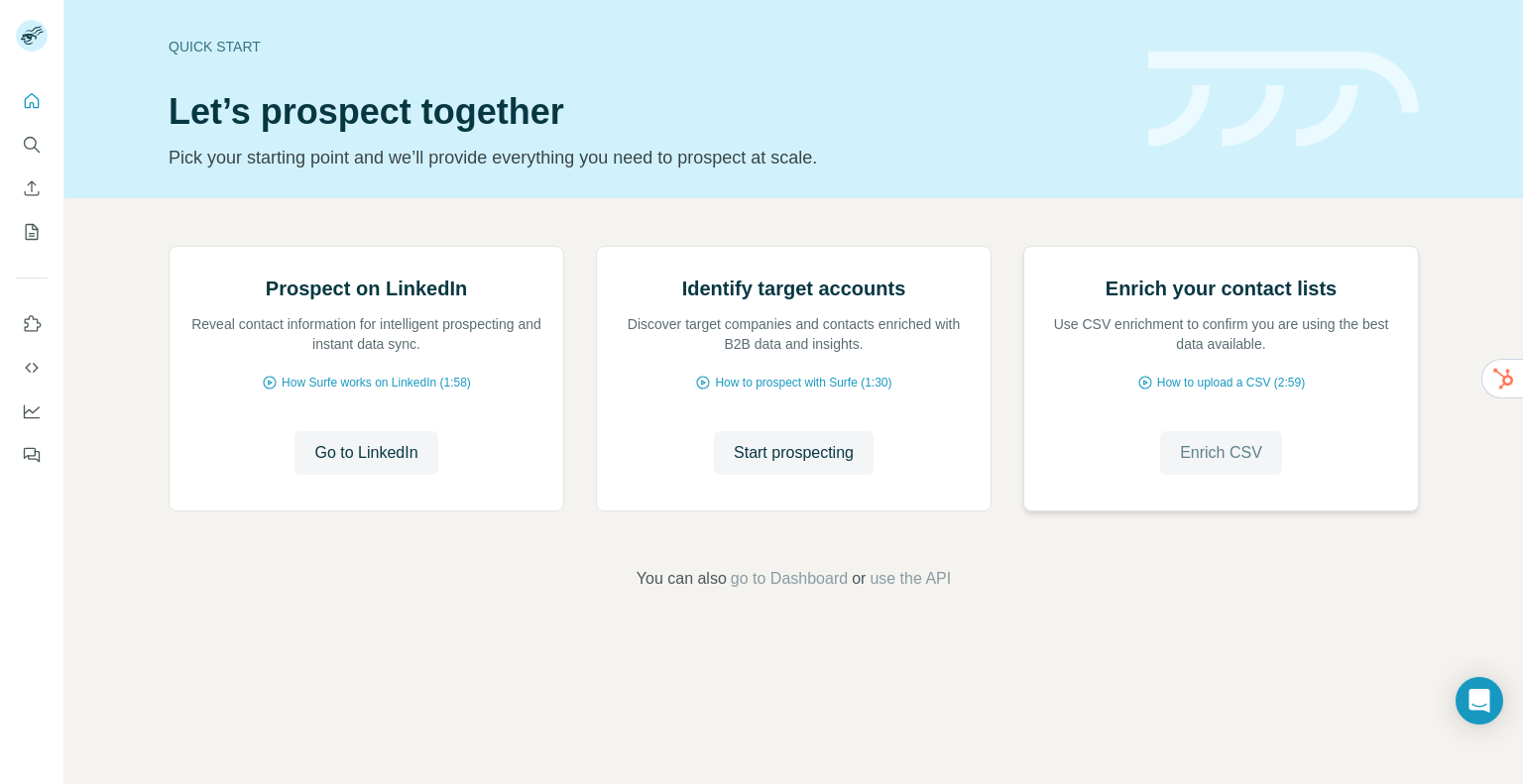 click on "Enrich CSV" at bounding box center [1221, 453] 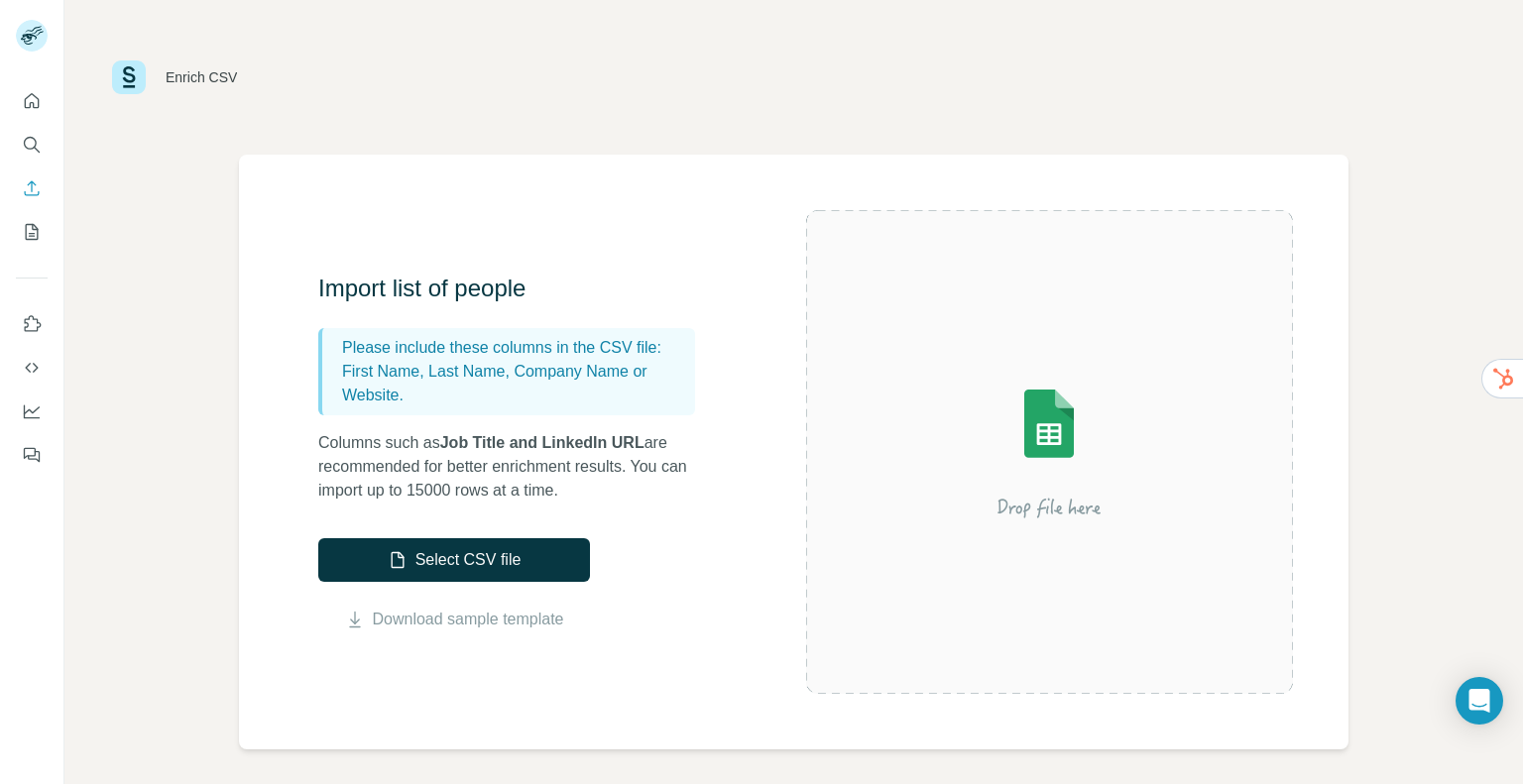 scroll, scrollTop: 99, scrollLeft: 0, axis: vertical 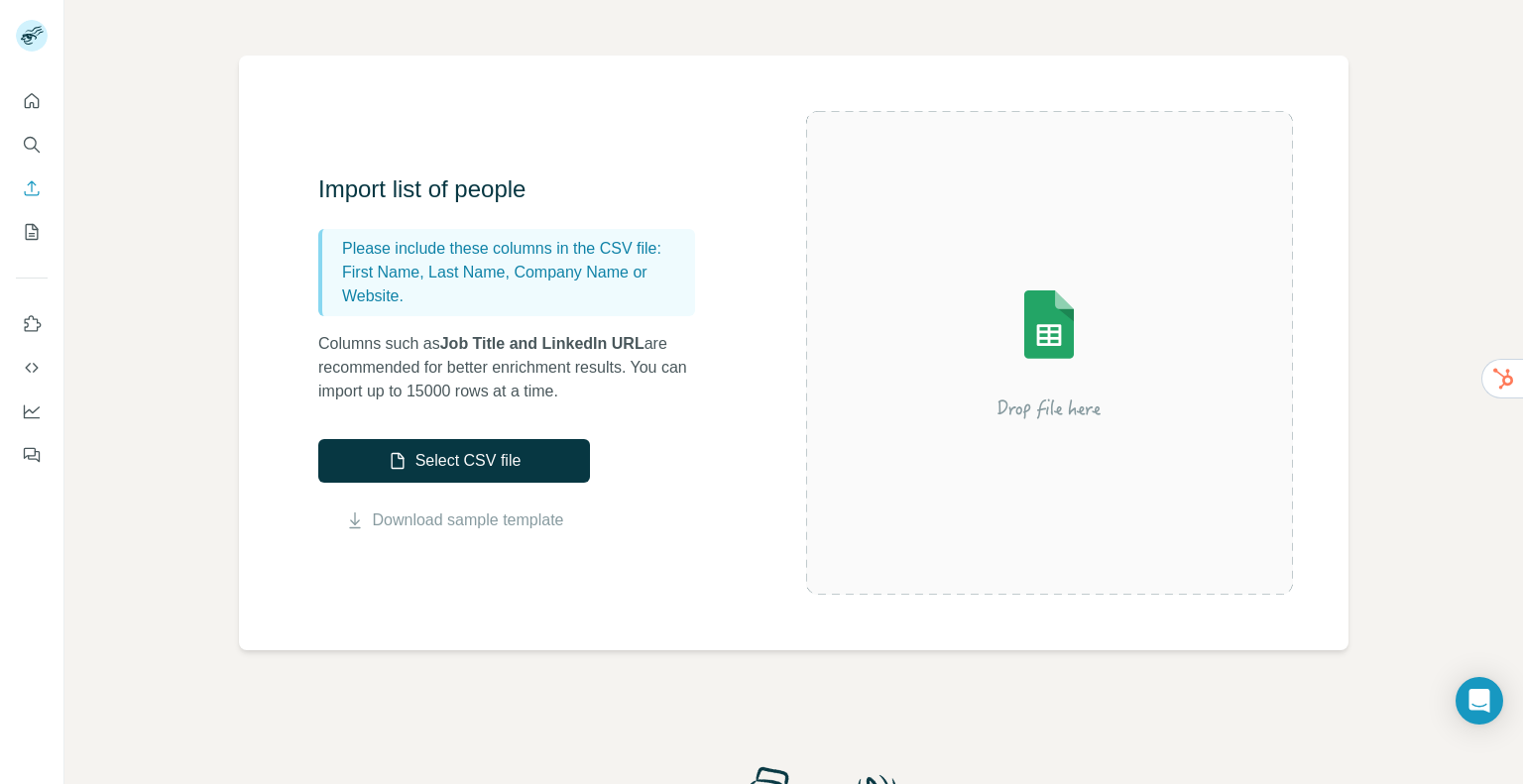 click on "Import list of people Please include these columns in the CSV file: First Name, Last Name, Company Name or Website. Columns such as  Job Title and LinkedIn URL  are recommended for better enrichment results. You can import up to 15000 rows at a time. Select CSV file Download sample template" at bounding box center (793, 353) 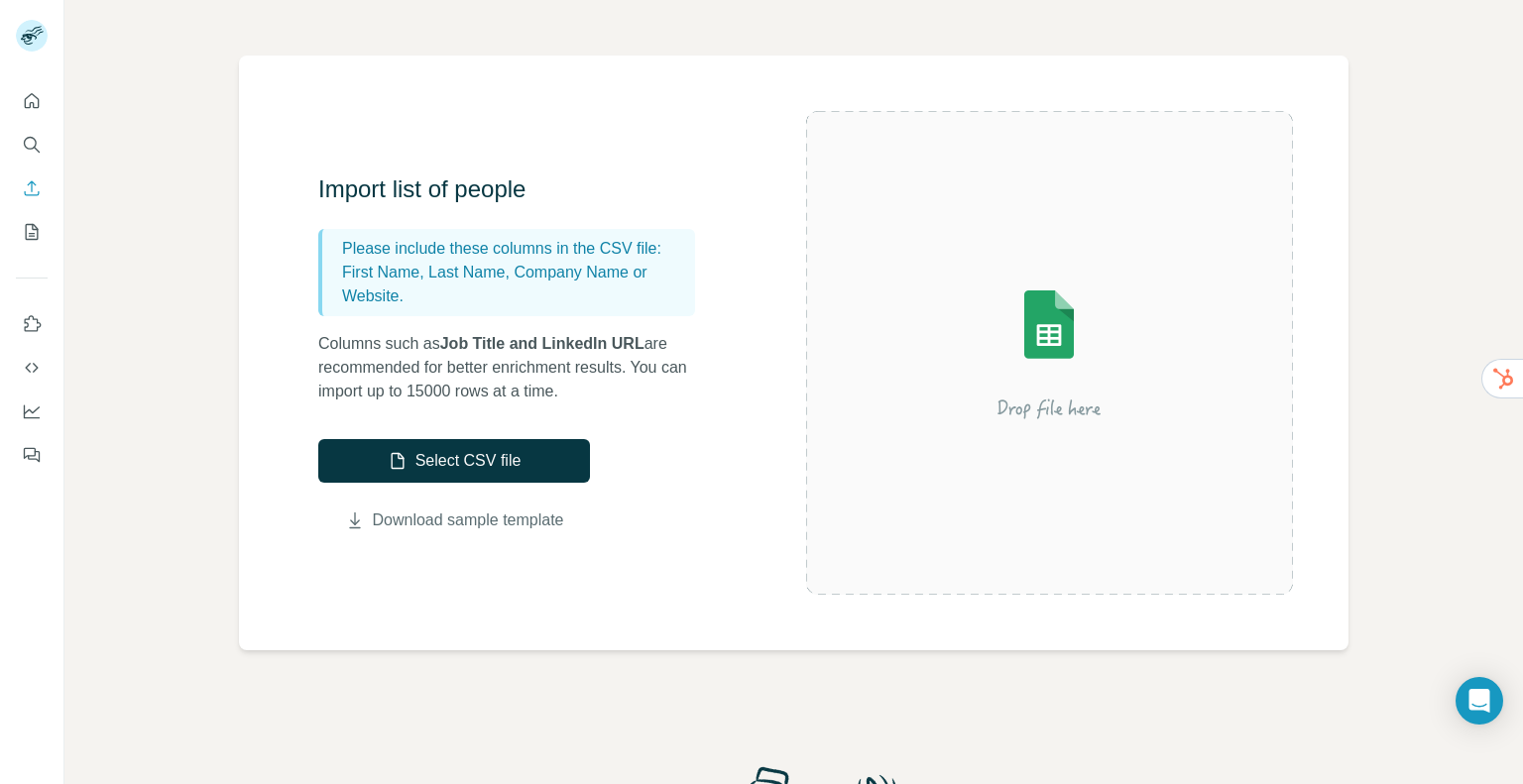 click on "Download sample template" at bounding box center (468, 520) 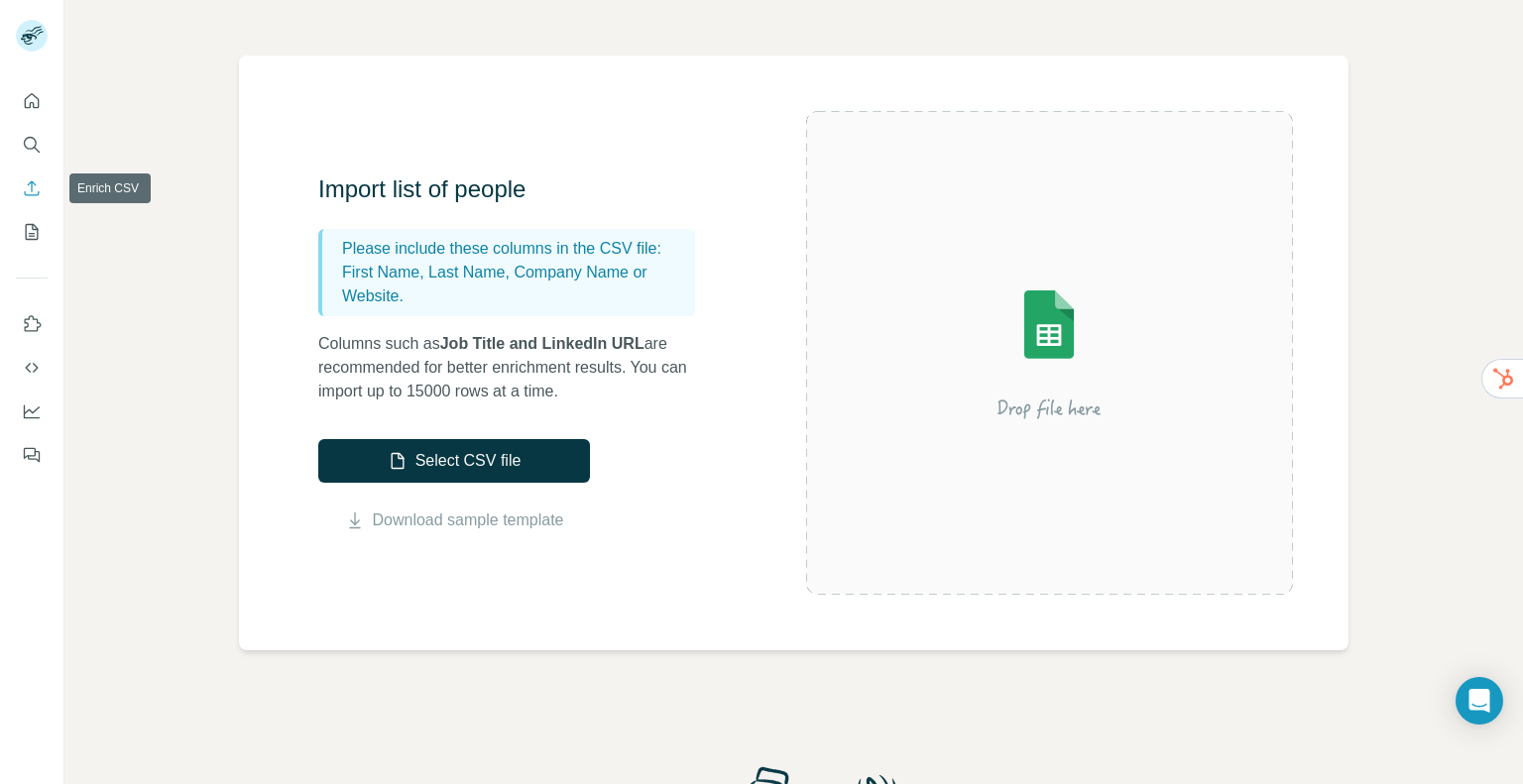 click 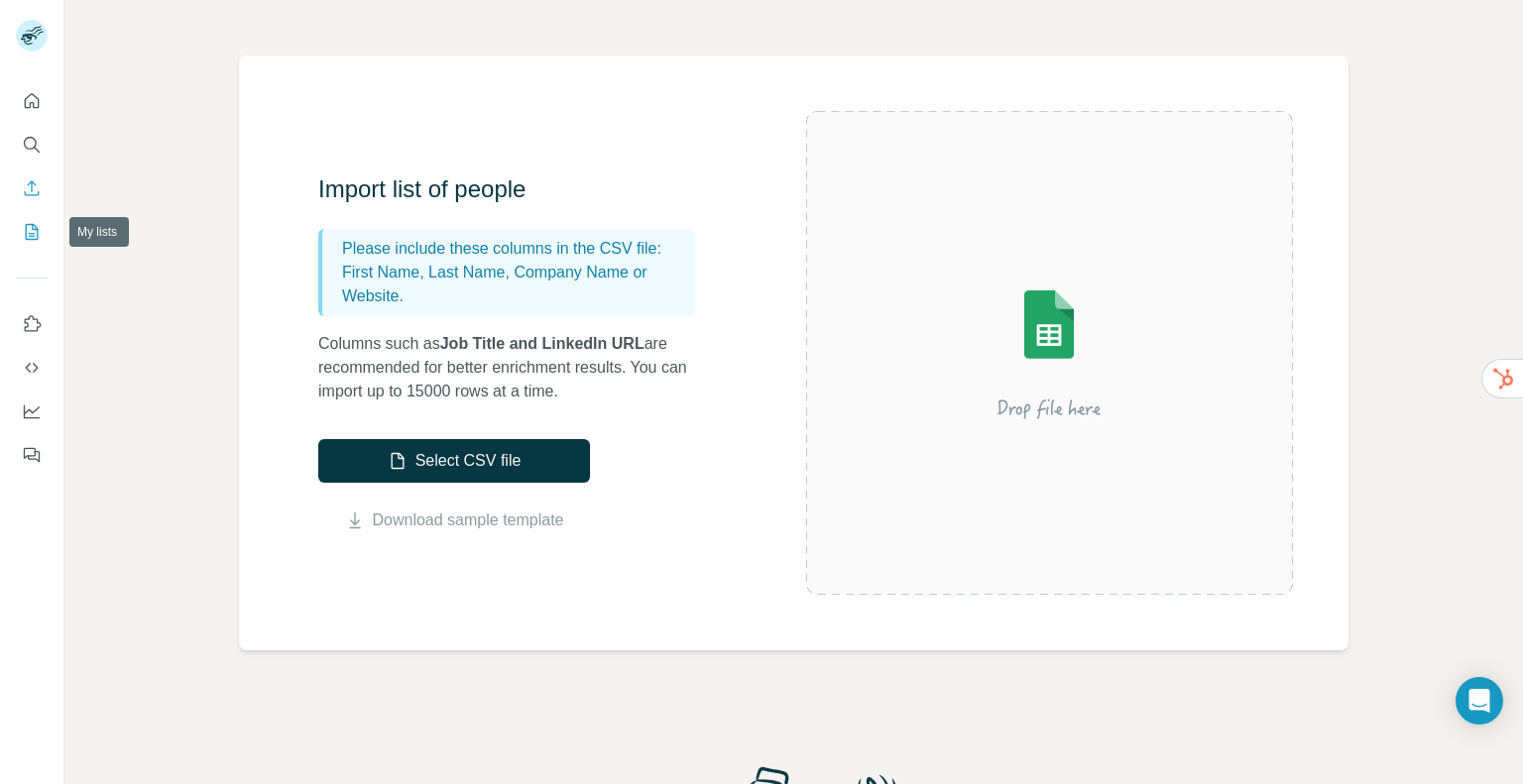 click 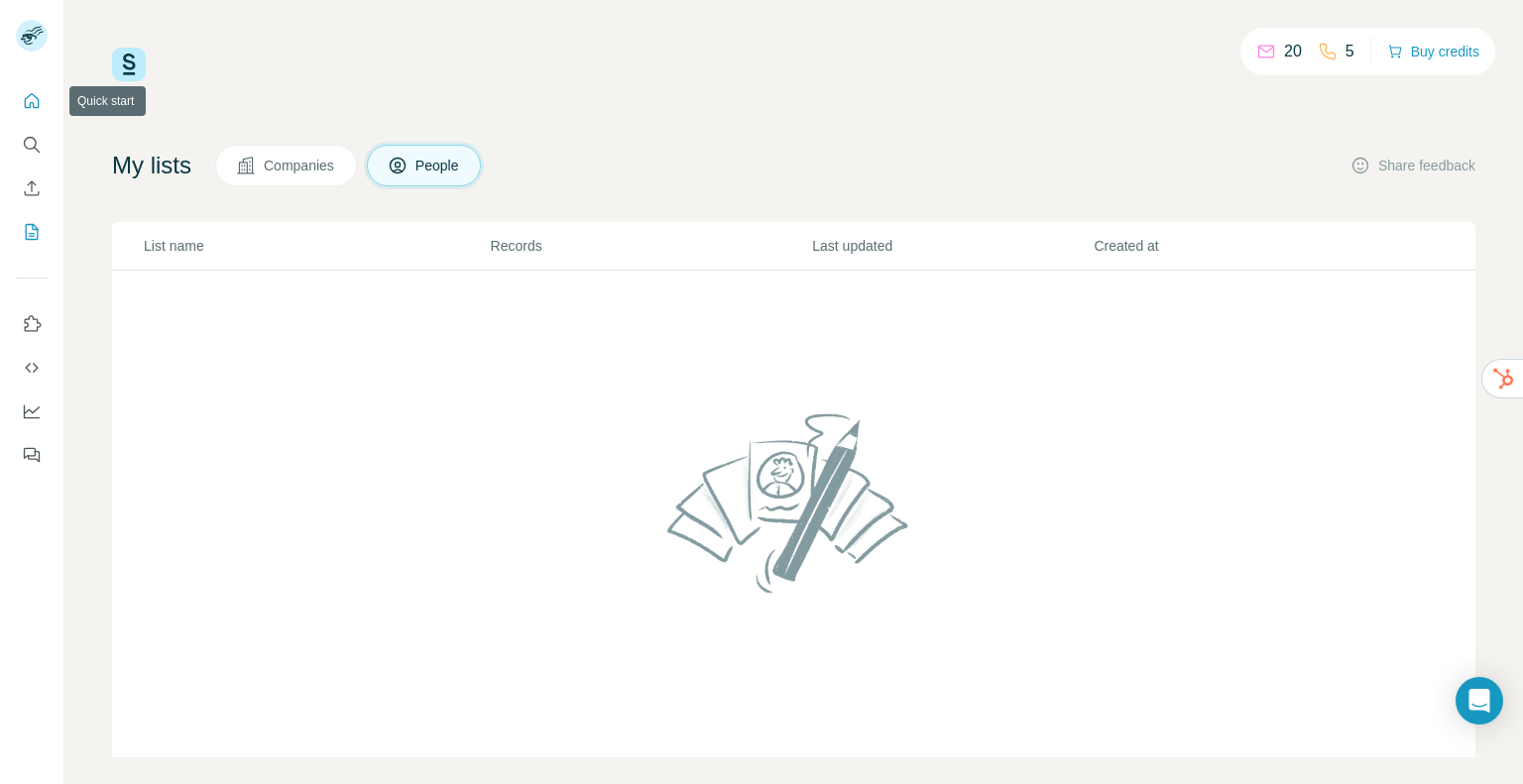 click 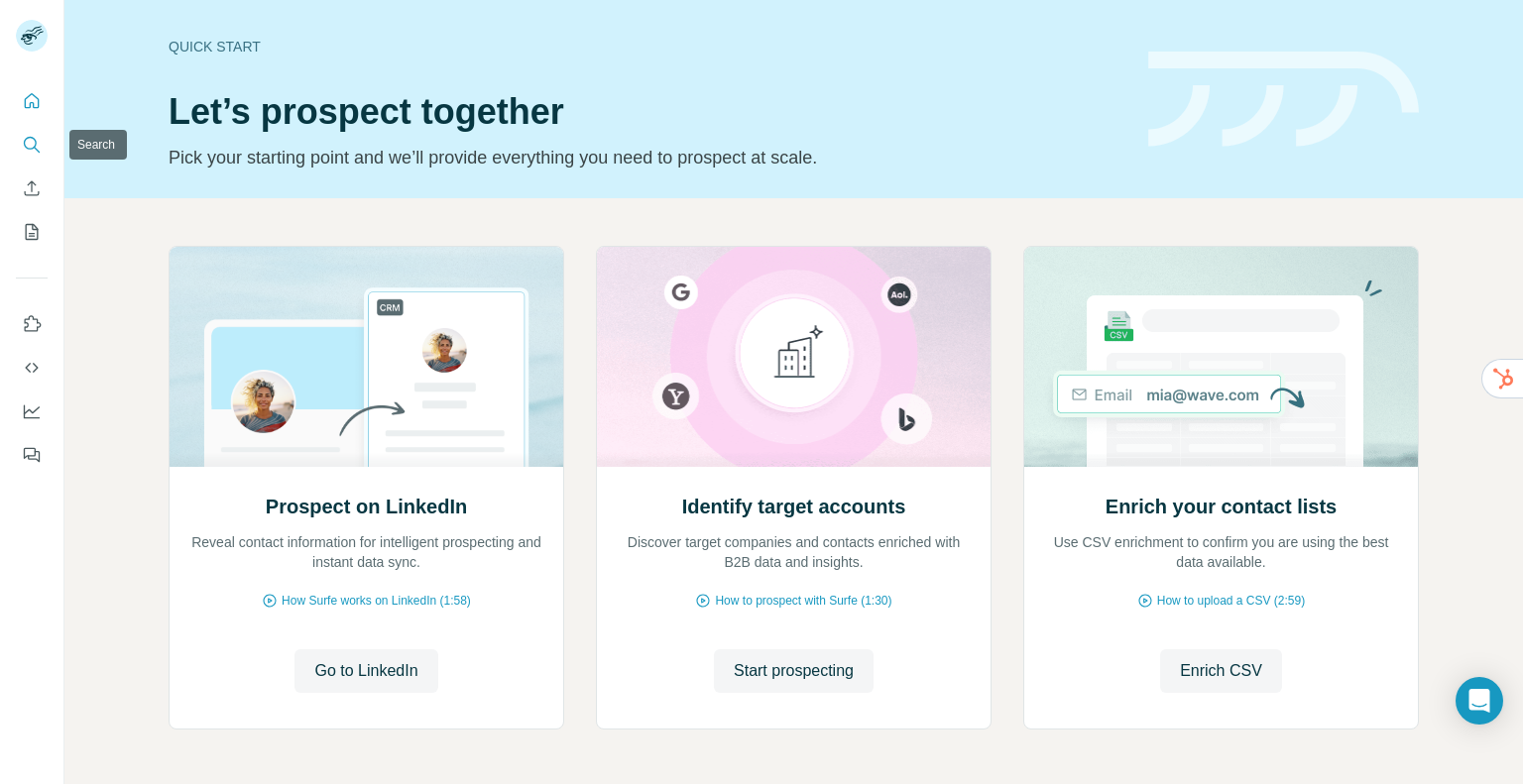 click 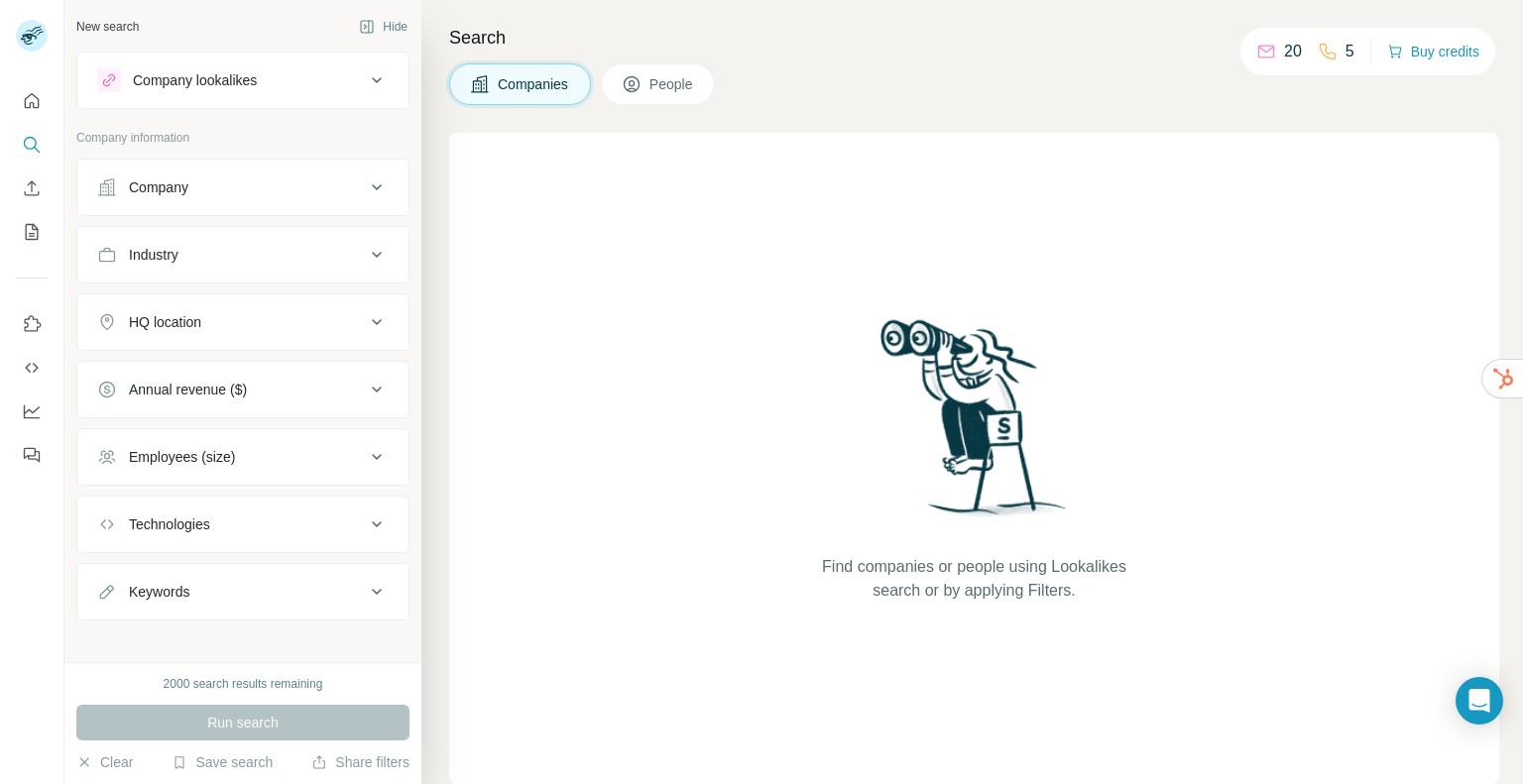 click on "People" at bounding box center (672, 84) 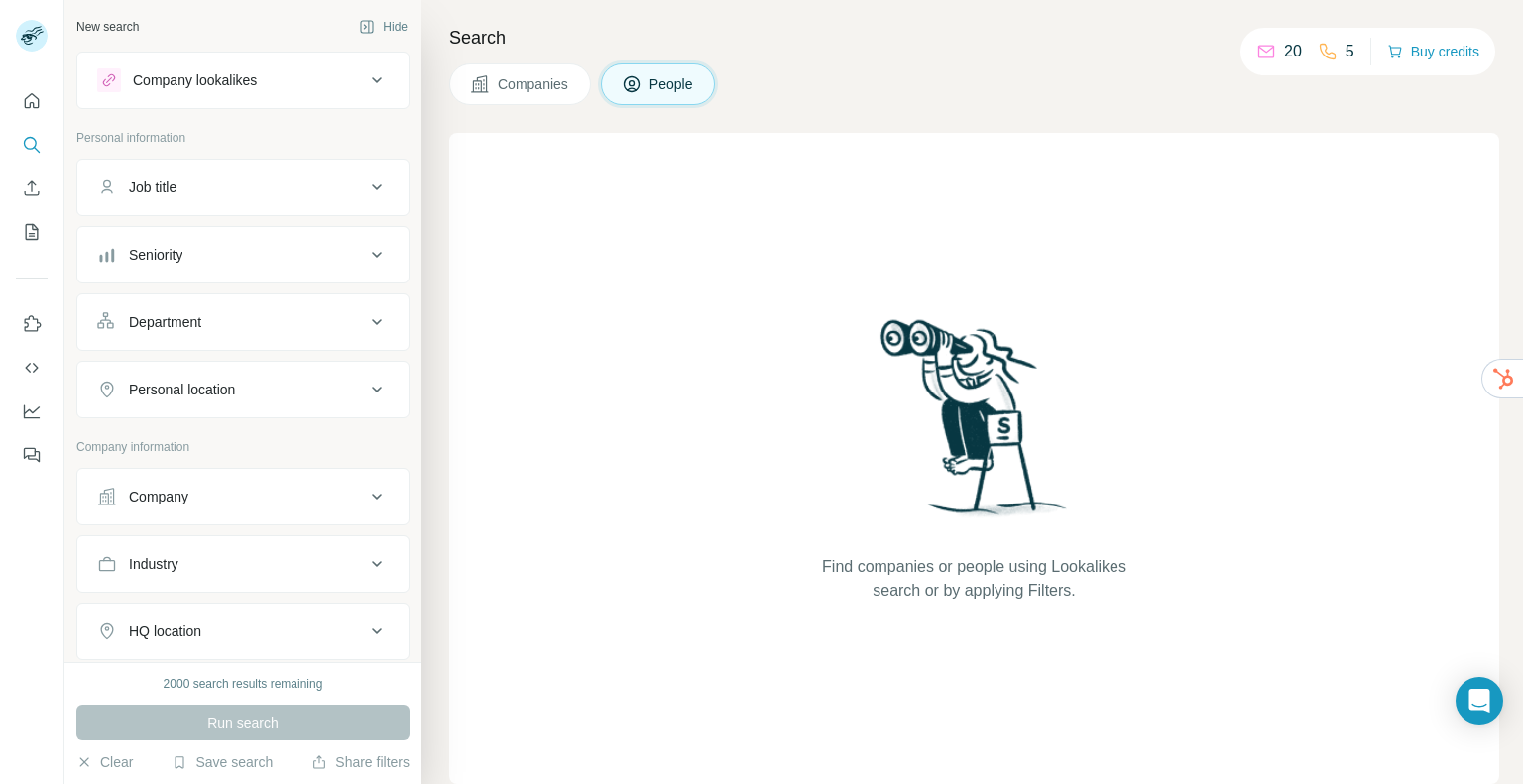 click on "People" at bounding box center [672, 84] 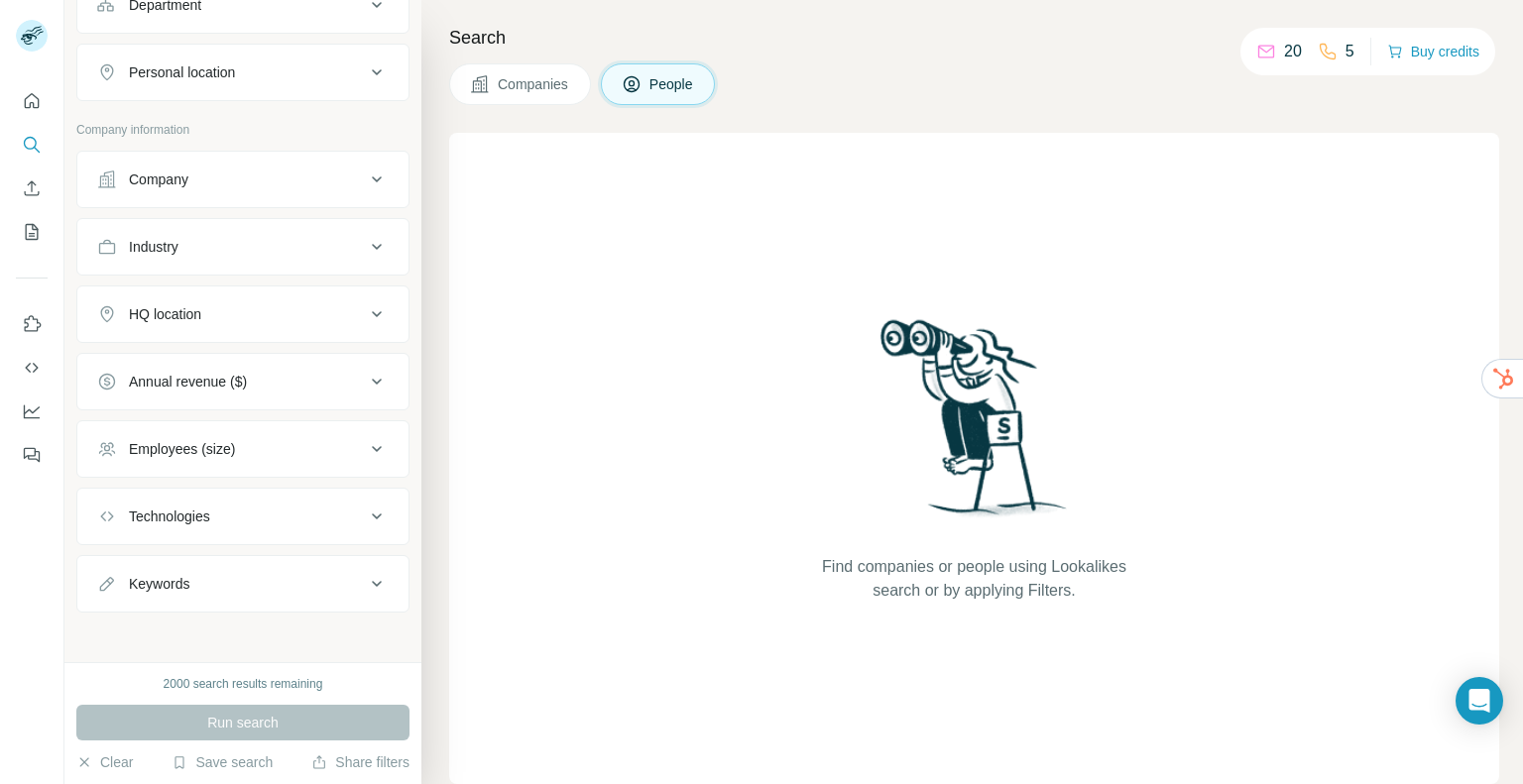 scroll, scrollTop: 317, scrollLeft: 0, axis: vertical 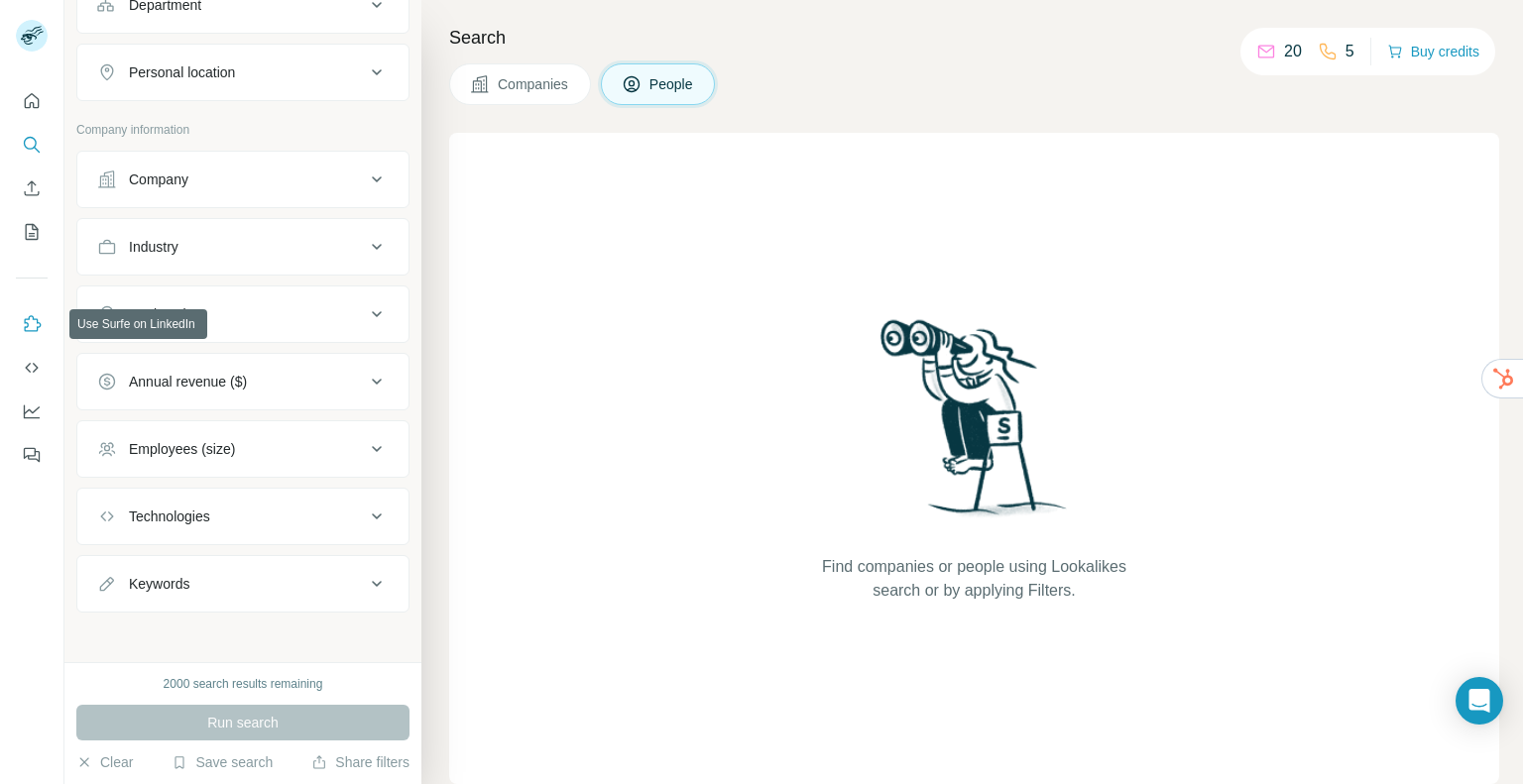 click 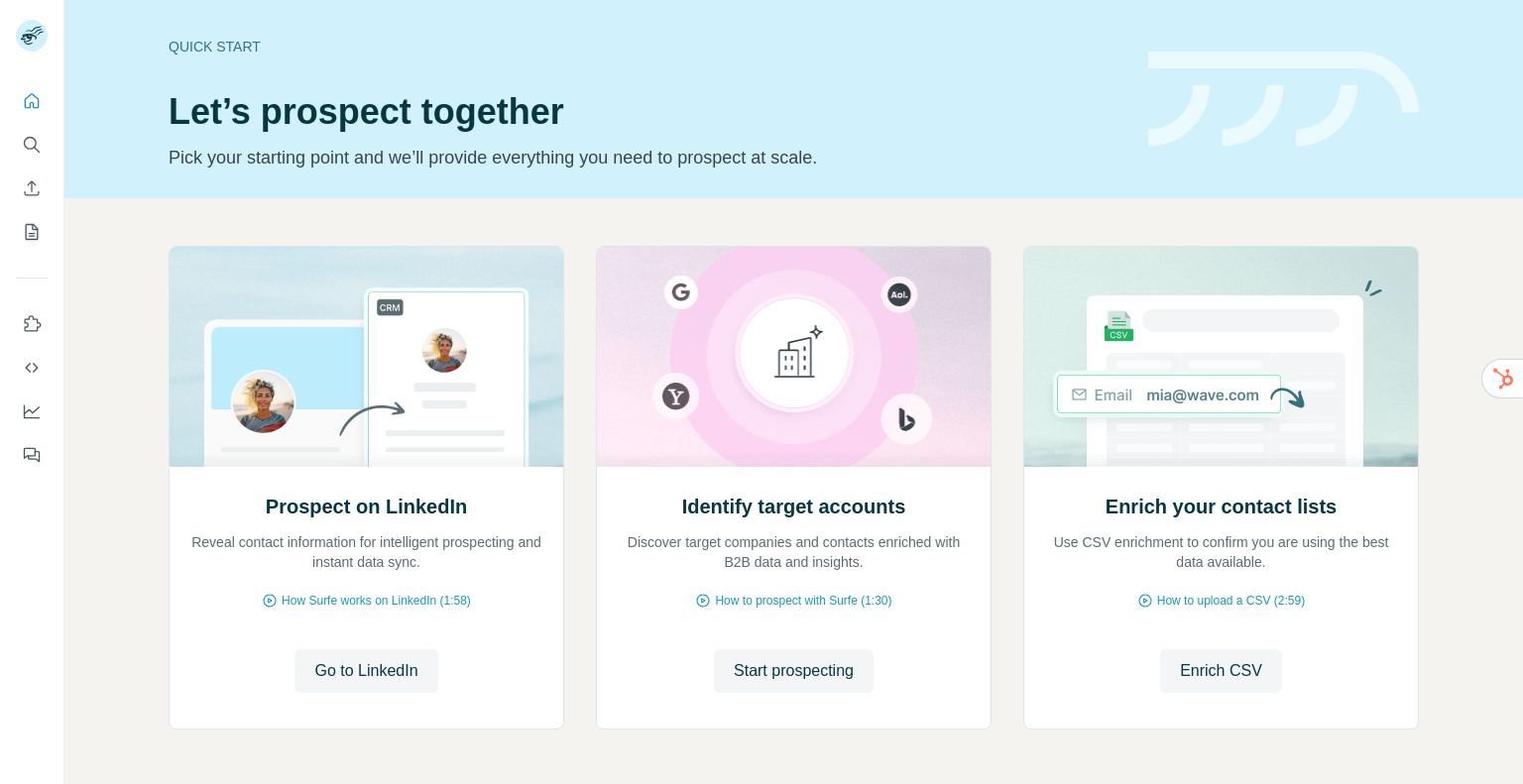 scroll, scrollTop: 0, scrollLeft: 0, axis: both 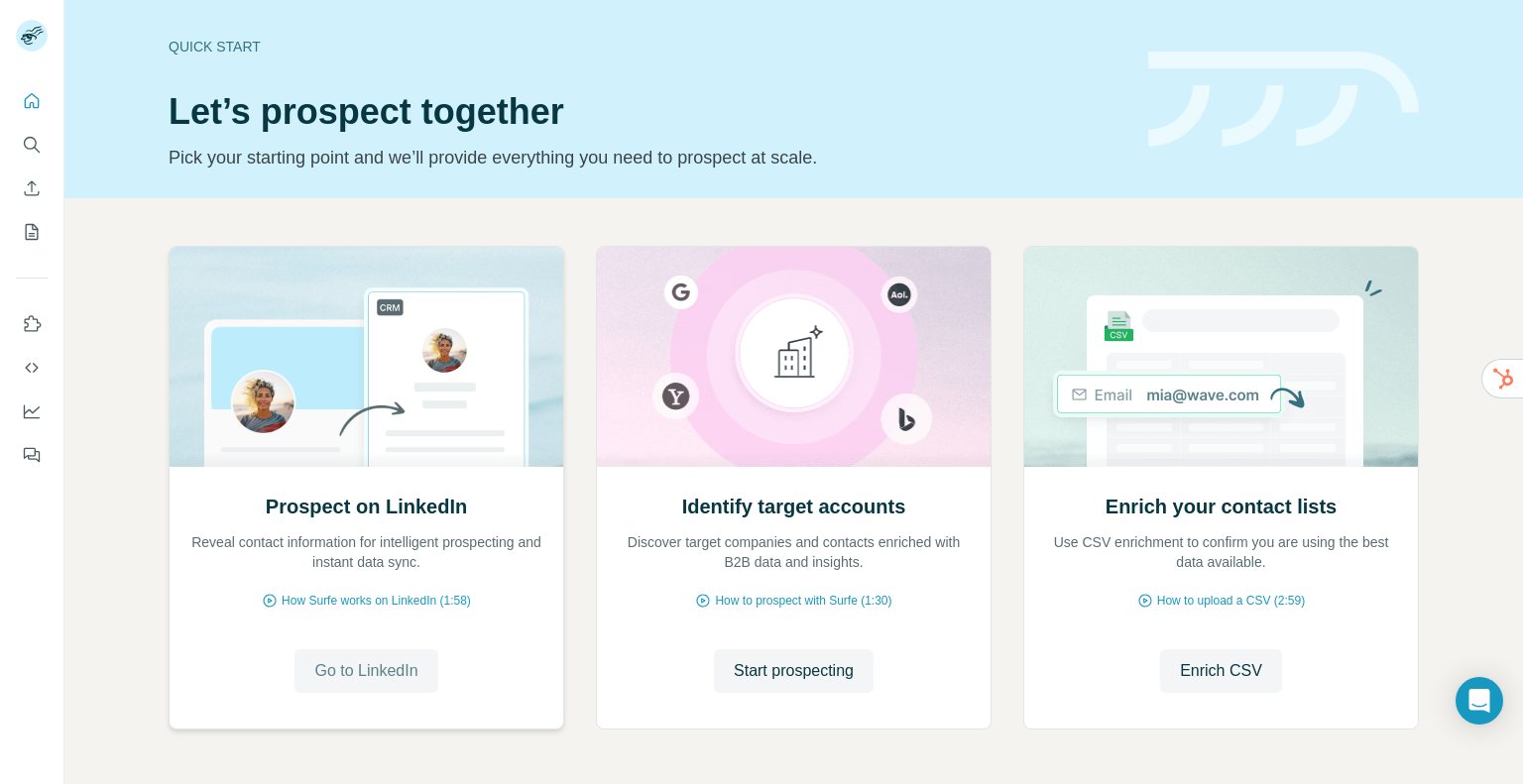 click on "Go to LinkedIn" at bounding box center (366, 671) 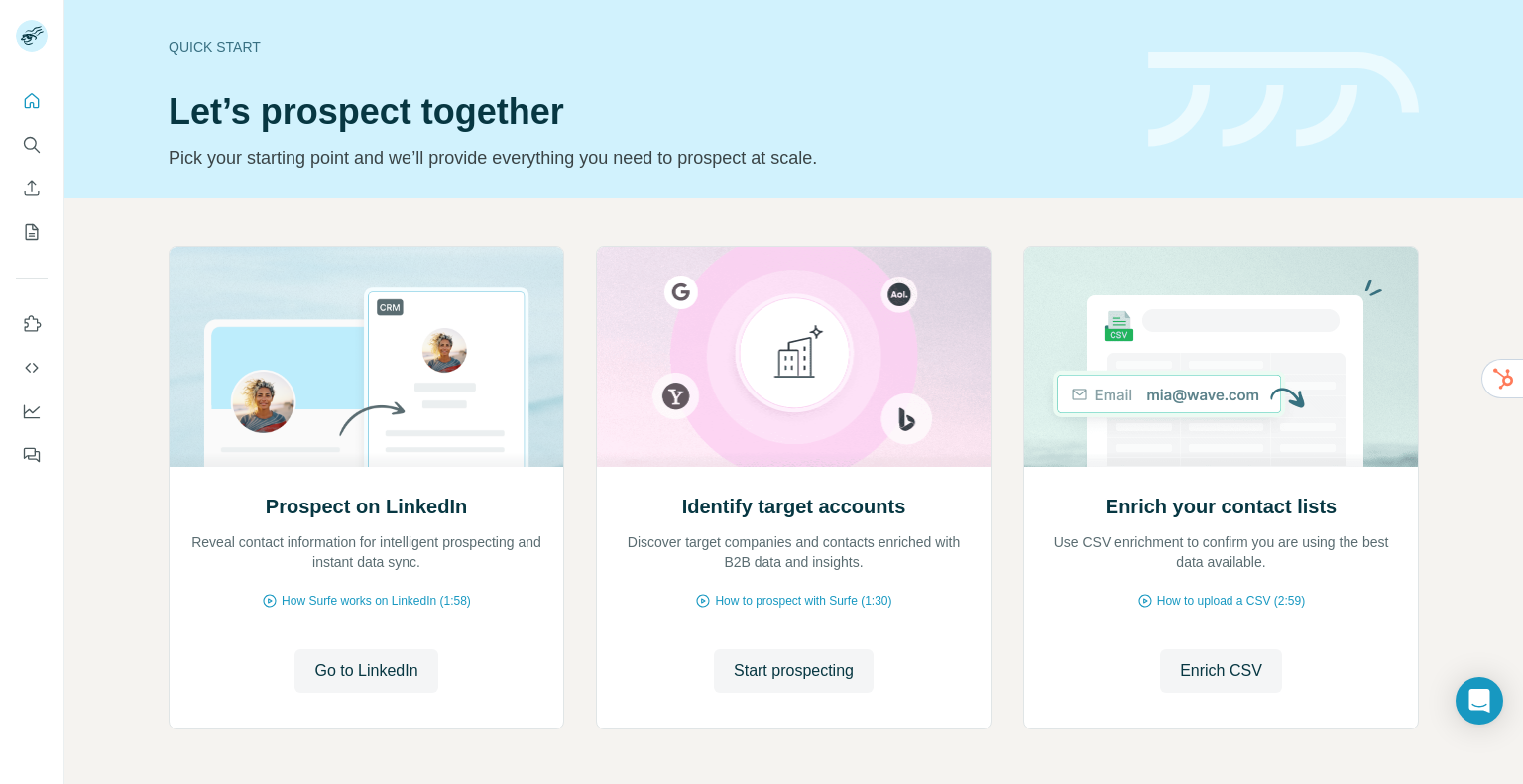 type 